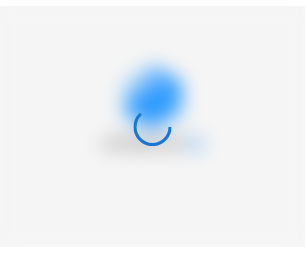 scroll, scrollTop: 0, scrollLeft: 0, axis: both 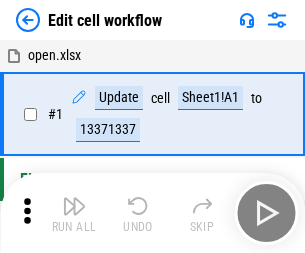 click at bounding box center [74, 206] 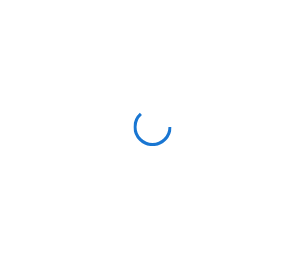 scroll, scrollTop: 0, scrollLeft: 0, axis: both 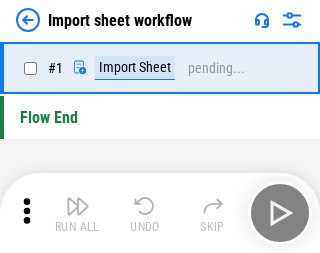 click at bounding box center [78, 206] 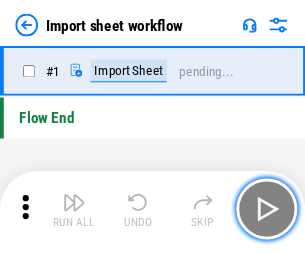 scroll, scrollTop: 7, scrollLeft: 0, axis: vertical 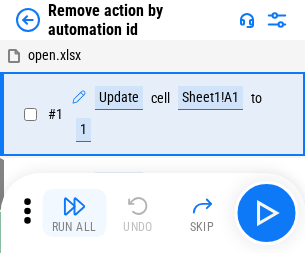 click at bounding box center (74, 206) 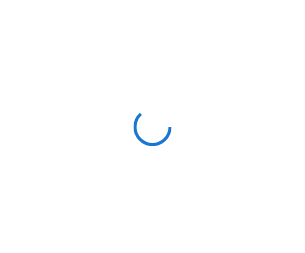 scroll, scrollTop: 0, scrollLeft: 0, axis: both 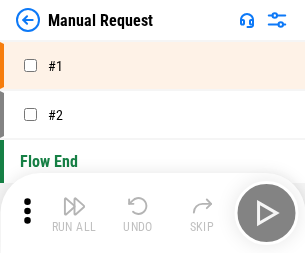 click at bounding box center (74, 206) 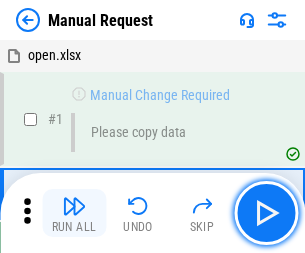 scroll, scrollTop: 68, scrollLeft: 0, axis: vertical 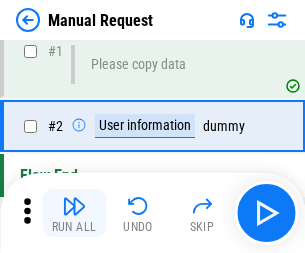 click at bounding box center [74, 206] 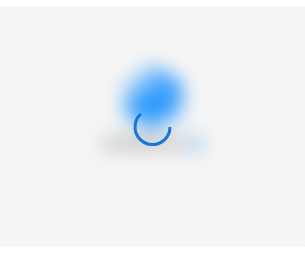 scroll, scrollTop: 0, scrollLeft: 0, axis: both 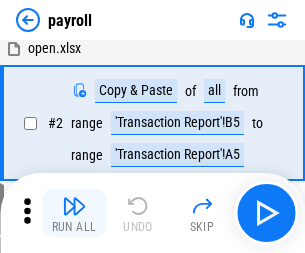 click at bounding box center [74, 206] 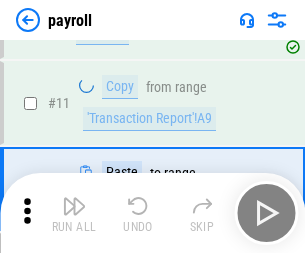 scroll, scrollTop: 145, scrollLeft: 0, axis: vertical 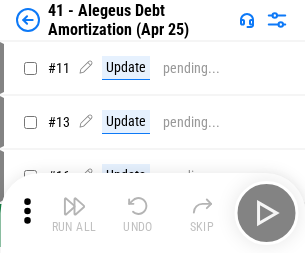 click at bounding box center (74, 206) 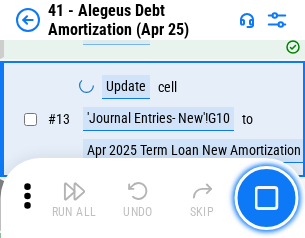 scroll, scrollTop: 247, scrollLeft: 0, axis: vertical 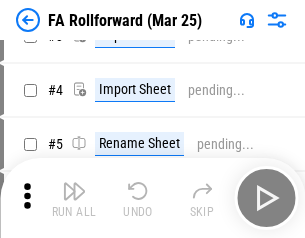 click at bounding box center (74, 191) 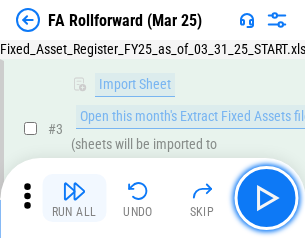 scroll, scrollTop: 184, scrollLeft: 0, axis: vertical 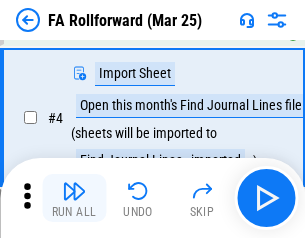 click at bounding box center (74, 191) 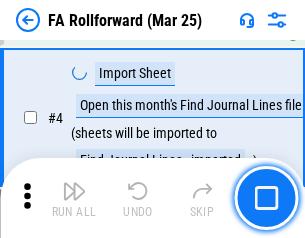 scroll, scrollTop: 313, scrollLeft: 0, axis: vertical 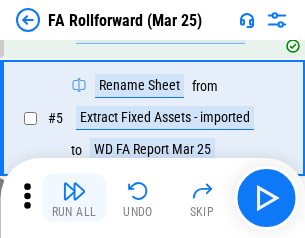 click at bounding box center [74, 191] 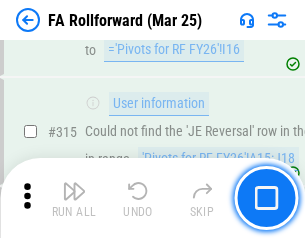 scroll, scrollTop: 9517, scrollLeft: 0, axis: vertical 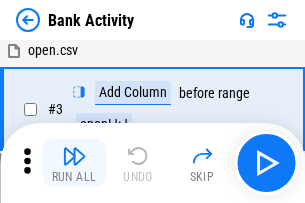 click at bounding box center [74, 156] 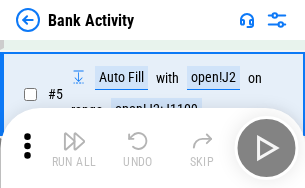 scroll, scrollTop: 106, scrollLeft: 0, axis: vertical 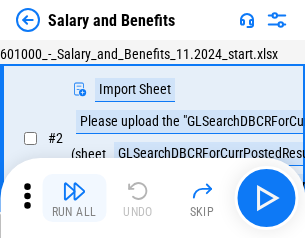 click at bounding box center [74, 191] 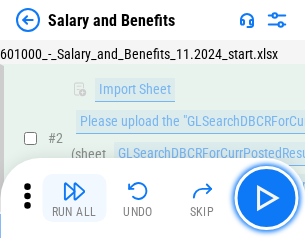 scroll, scrollTop: 145, scrollLeft: 0, axis: vertical 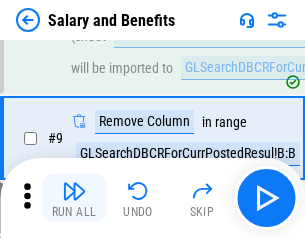 click at bounding box center [74, 191] 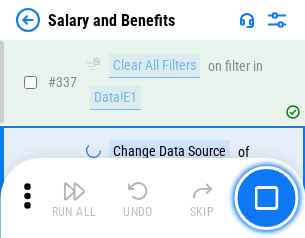 scroll, scrollTop: 9364, scrollLeft: 0, axis: vertical 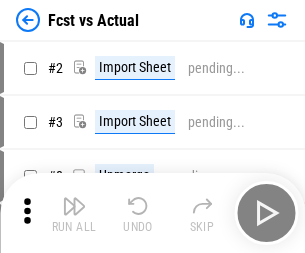 click at bounding box center (74, 206) 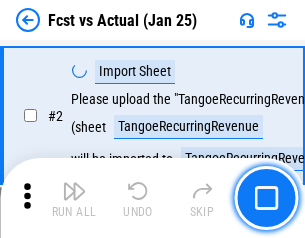 scroll, scrollTop: 187, scrollLeft: 0, axis: vertical 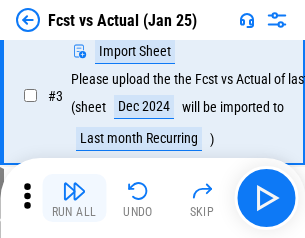 click at bounding box center [74, 191] 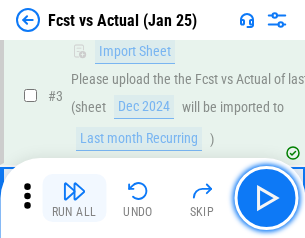 scroll, scrollTop: 300, scrollLeft: 0, axis: vertical 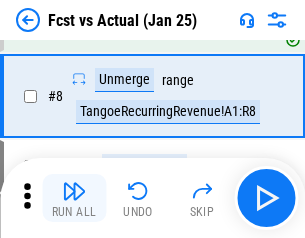 click at bounding box center [74, 191] 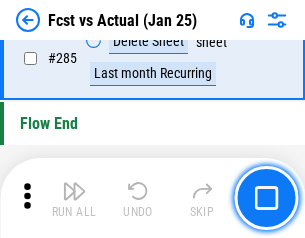 scroll, scrollTop: 9465, scrollLeft: 0, axis: vertical 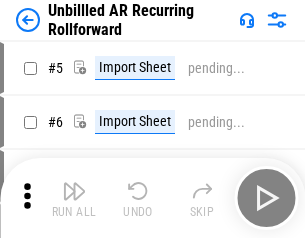 click at bounding box center [74, 191] 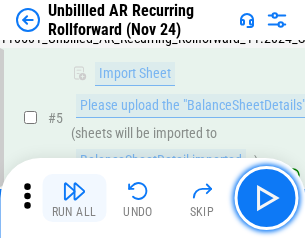 scroll, scrollTop: 188, scrollLeft: 0, axis: vertical 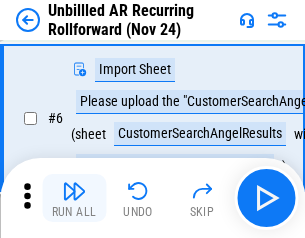 click at bounding box center (74, 191) 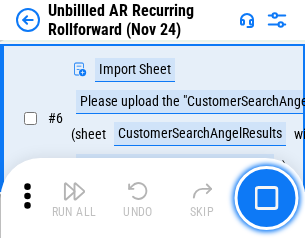 scroll, scrollTop: 322, scrollLeft: 0, axis: vertical 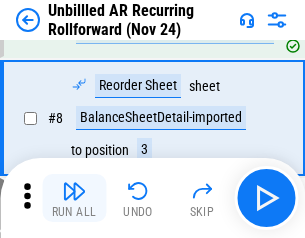 click at bounding box center [74, 191] 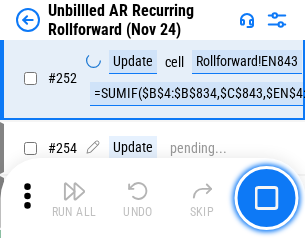 scroll, scrollTop: 6793, scrollLeft: 0, axis: vertical 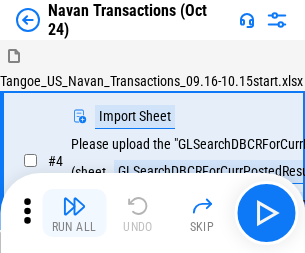 click at bounding box center (74, 206) 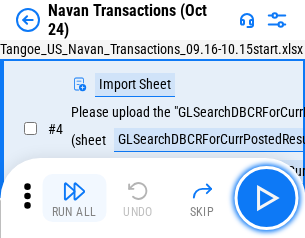 scroll, scrollTop: 172, scrollLeft: 0, axis: vertical 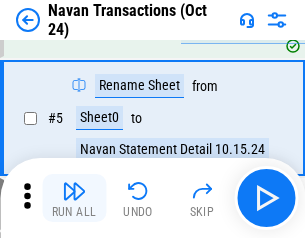 click at bounding box center (74, 191) 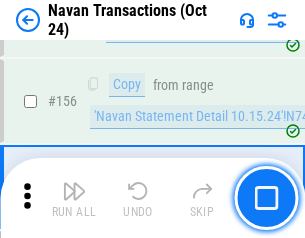 scroll, scrollTop: 6484, scrollLeft: 0, axis: vertical 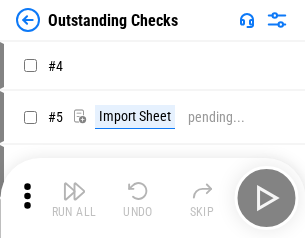 click at bounding box center [74, 191] 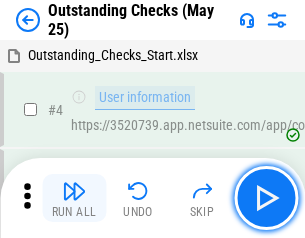 scroll, scrollTop: 209, scrollLeft: 0, axis: vertical 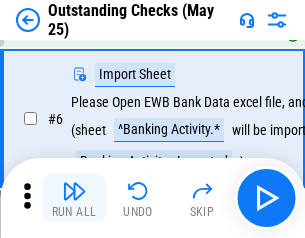 click at bounding box center (74, 191) 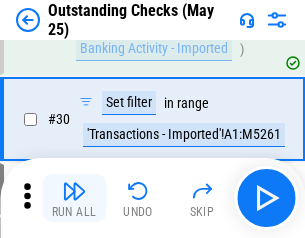 click at bounding box center [74, 191] 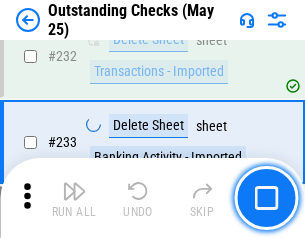 scroll, scrollTop: 6073, scrollLeft: 0, axis: vertical 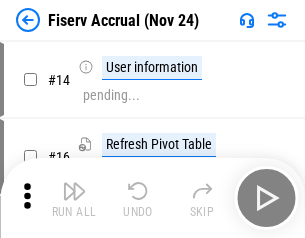 click at bounding box center (74, 191) 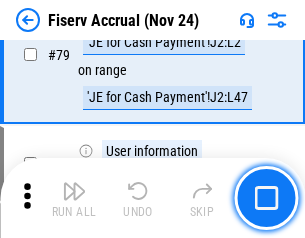 scroll, scrollTop: 2628, scrollLeft: 0, axis: vertical 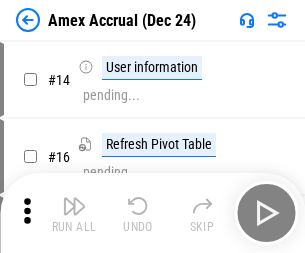 click at bounding box center [74, 206] 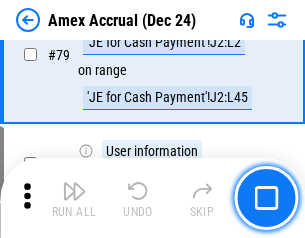 scroll, scrollTop: 2596, scrollLeft: 0, axis: vertical 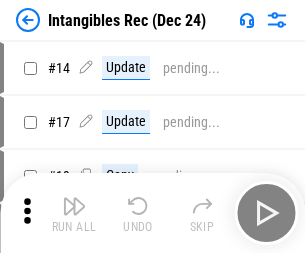 click at bounding box center (74, 206) 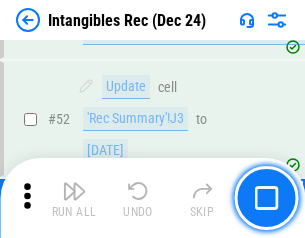scroll, scrollTop: 779, scrollLeft: 0, axis: vertical 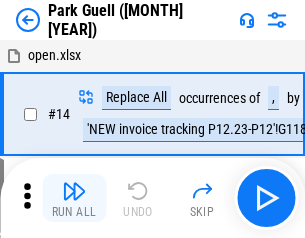 click at bounding box center [74, 191] 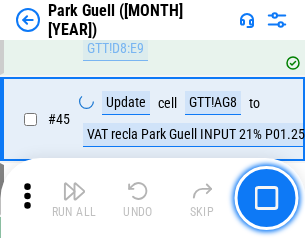 scroll, scrollTop: 2501, scrollLeft: 0, axis: vertical 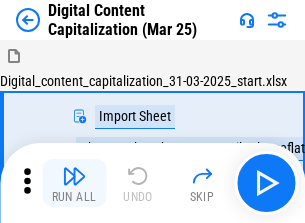 click at bounding box center (74, 176) 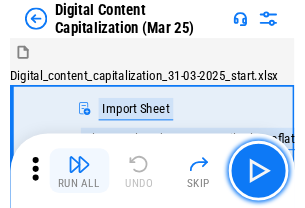 scroll, scrollTop: 187, scrollLeft: 0, axis: vertical 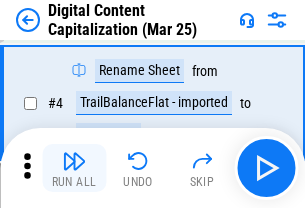 click at bounding box center [74, 161] 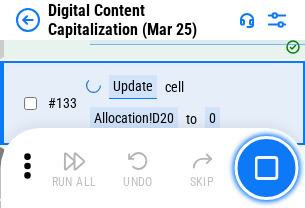 scroll, scrollTop: 2121, scrollLeft: 0, axis: vertical 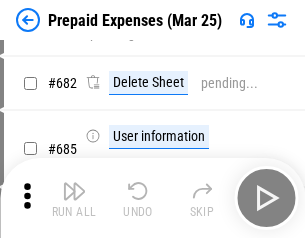 click at bounding box center (74, 191) 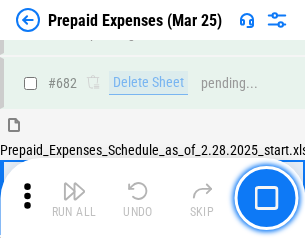 scroll, scrollTop: 5499, scrollLeft: 0, axis: vertical 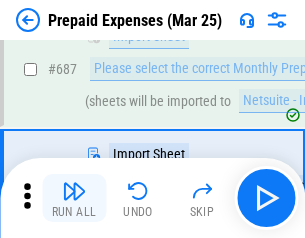 click at bounding box center [74, 191] 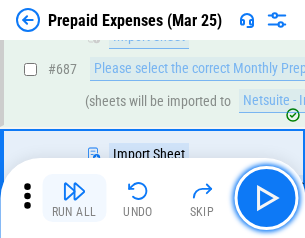 scroll, scrollTop: 5601, scrollLeft: 0, axis: vertical 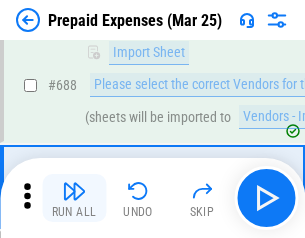 click at bounding box center [74, 191] 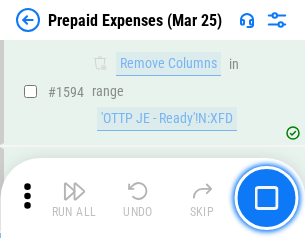 scroll, scrollTop: 19472, scrollLeft: 0, axis: vertical 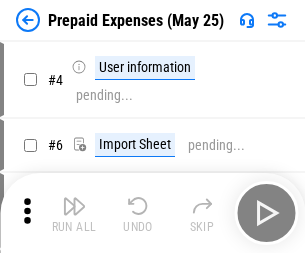 click at bounding box center (74, 206) 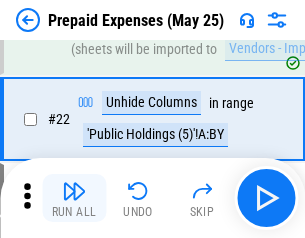 click at bounding box center (74, 191) 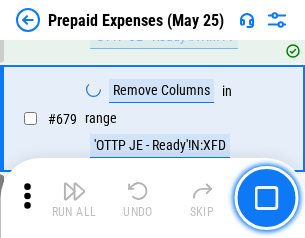 scroll, scrollTop: 6964, scrollLeft: 0, axis: vertical 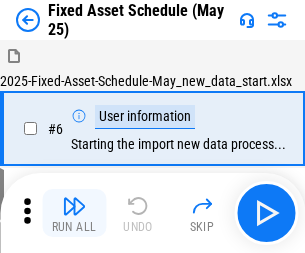 click at bounding box center [74, 206] 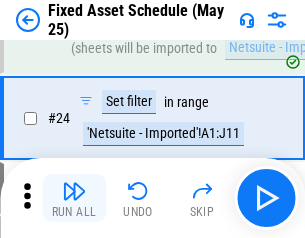 click at bounding box center [74, 191] 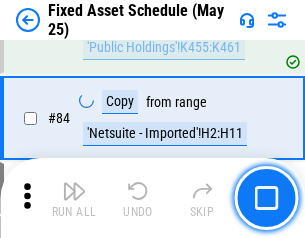 scroll, scrollTop: 2748, scrollLeft: 0, axis: vertical 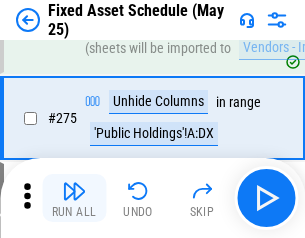click at bounding box center [74, 191] 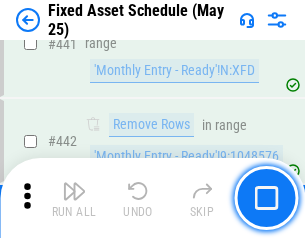scroll, scrollTop: 8940, scrollLeft: 0, axis: vertical 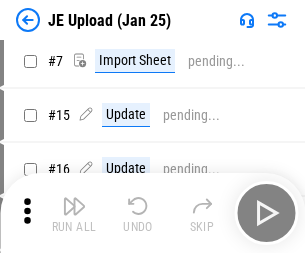 click at bounding box center (74, 206) 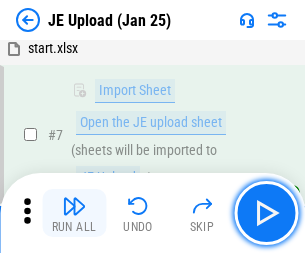 scroll, scrollTop: 145, scrollLeft: 0, axis: vertical 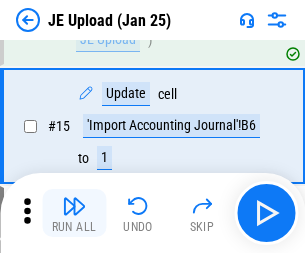 click at bounding box center (74, 206) 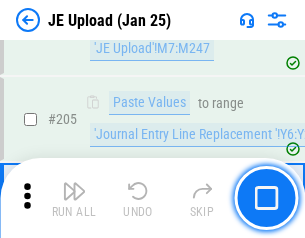 scroll, scrollTop: 4826, scrollLeft: 0, axis: vertical 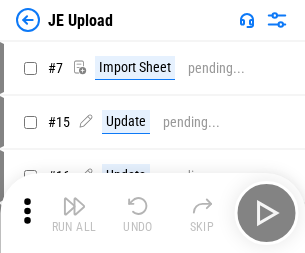 click at bounding box center [74, 206] 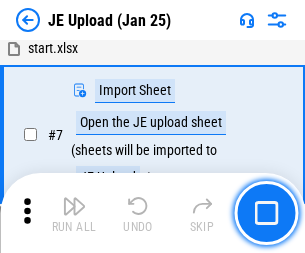 scroll, scrollTop: 145, scrollLeft: 0, axis: vertical 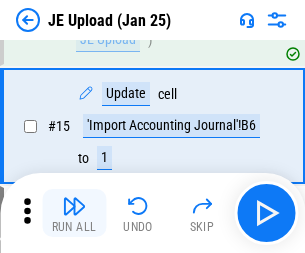 click at bounding box center [74, 206] 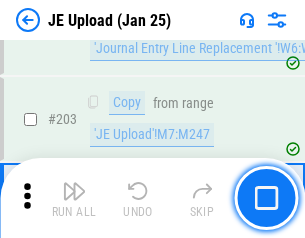 scroll, scrollTop: 4826, scrollLeft: 0, axis: vertical 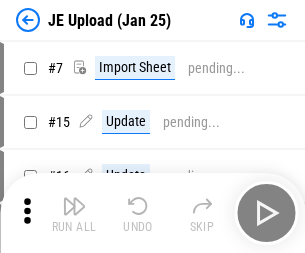 click at bounding box center [74, 206] 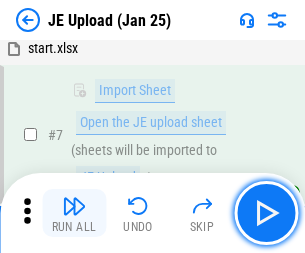 scroll, scrollTop: 145, scrollLeft: 0, axis: vertical 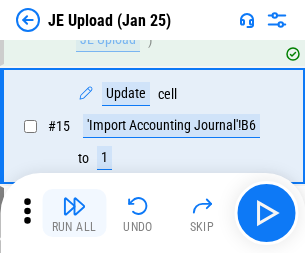 click at bounding box center [74, 206] 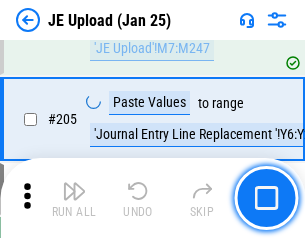 scroll, scrollTop: 4826, scrollLeft: 0, axis: vertical 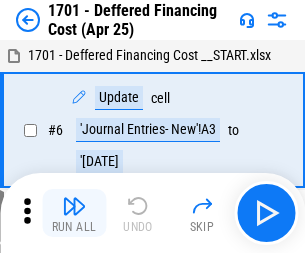 click at bounding box center [74, 206] 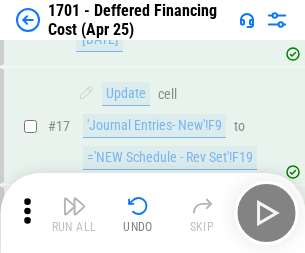 scroll, scrollTop: 240, scrollLeft: 0, axis: vertical 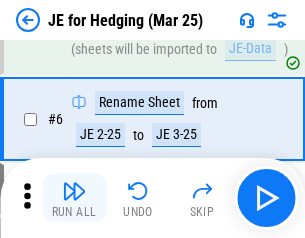 click at bounding box center [74, 191] 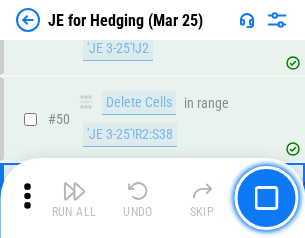 scroll, scrollTop: 1295, scrollLeft: 0, axis: vertical 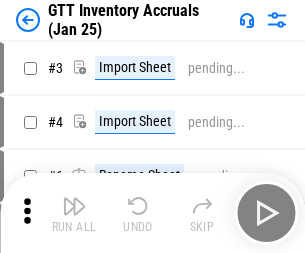 click at bounding box center (74, 206) 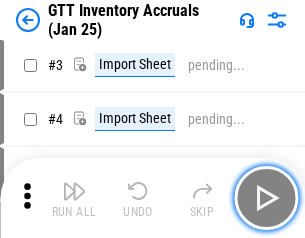 scroll, scrollTop: 129, scrollLeft: 0, axis: vertical 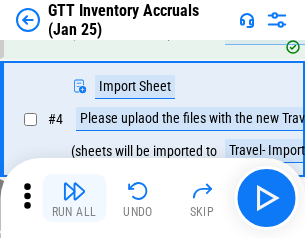 click at bounding box center [74, 191] 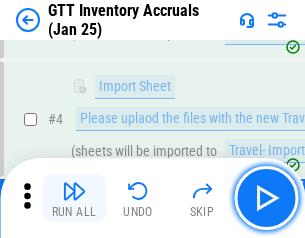 scroll, scrollTop: 231, scrollLeft: 0, axis: vertical 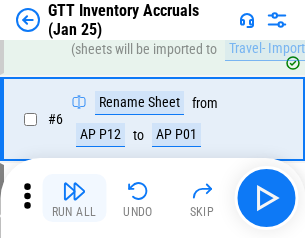 click at bounding box center (74, 191) 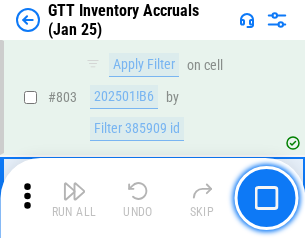 scroll, scrollTop: 15180, scrollLeft: 0, axis: vertical 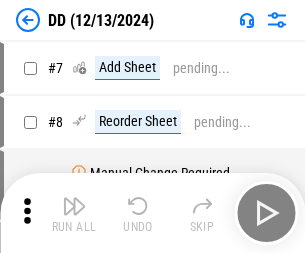 click at bounding box center [74, 206] 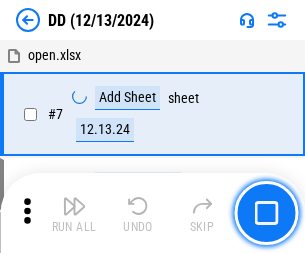 scroll, scrollTop: 193, scrollLeft: 0, axis: vertical 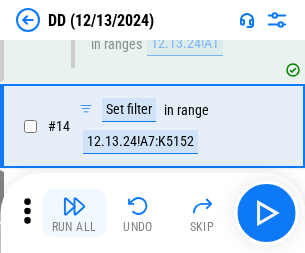 click at bounding box center [74, 206] 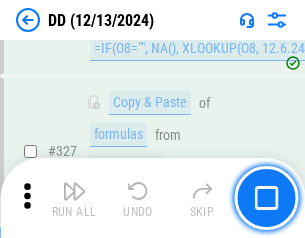 scroll, scrollTop: 8948, scrollLeft: 0, axis: vertical 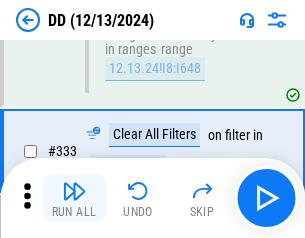 click at bounding box center (74, 191) 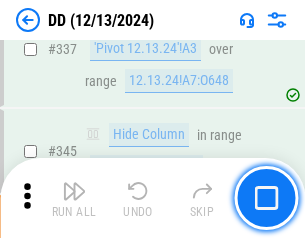 scroll, scrollTop: 9572, scrollLeft: 0, axis: vertical 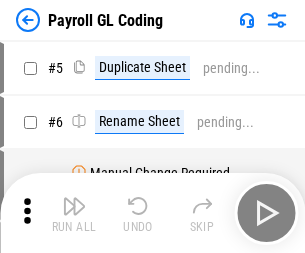 click at bounding box center [74, 206] 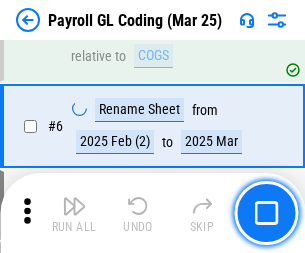 scroll, scrollTop: 240, scrollLeft: 0, axis: vertical 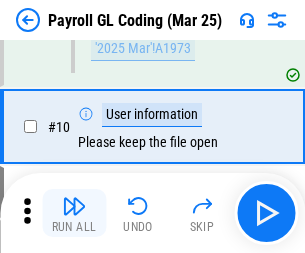 click at bounding box center (74, 206) 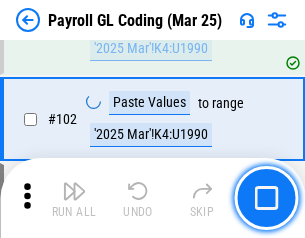 scroll, scrollTop: 4692, scrollLeft: 0, axis: vertical 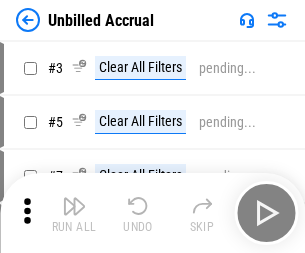 click at bounding box center (74, 206) 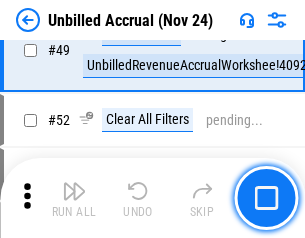 scroll, scrollTop: 1814, scrollLeft: 0, axis: vertical 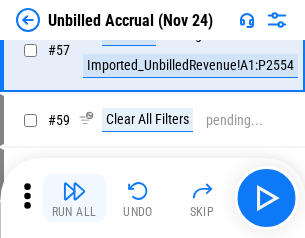 click at bounding box center (74, 191) 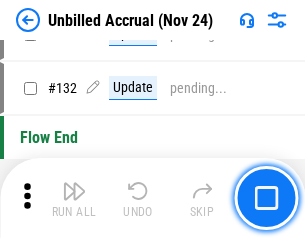 scroll, scrollTop: 5957, scrollLeft: 0, axis: vertical 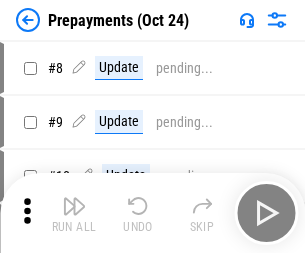 click at bounding box center [74, 206] 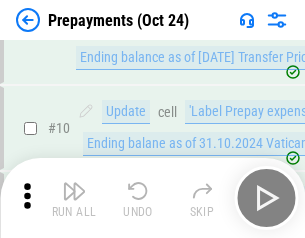 scroll, scrollTop: 125, scrollLeft: 0, axis: vertical 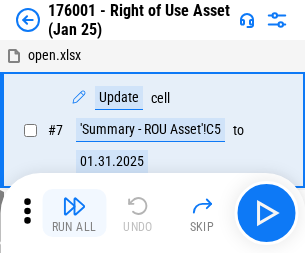 click at bounding box center (74, 206) 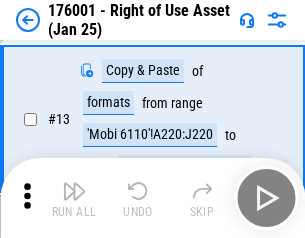 scroll, scrollTop: 129, scrollLeft: 0, axis: vertical 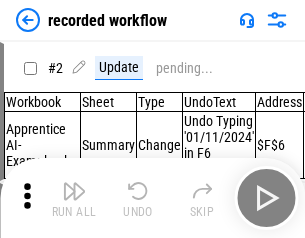 click at bounding box center [74, 191] 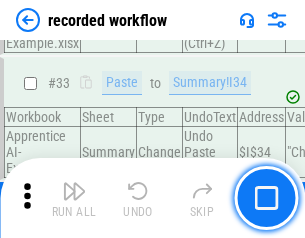 scroll, scrollTop: 6251, scrollLeft: 0, axis: vertical 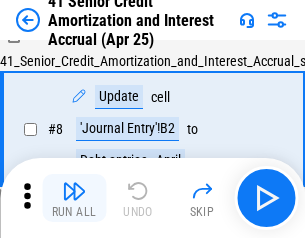 click at bounding box center (74, 191) 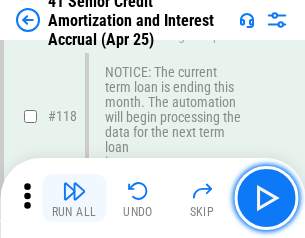scroll, scrollTop: 1887, scrollLeft: 0, axis: vertical 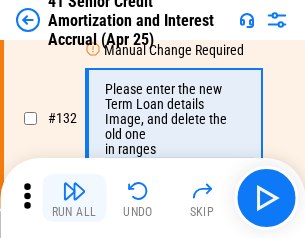 click at bounding box center [74, 191] 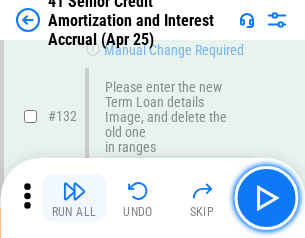 scroll, scrollTop: 2090, scrollLeft: 0, axis: vertical 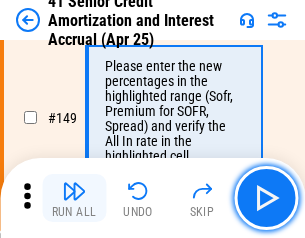 click at bounding box center (74, 191) 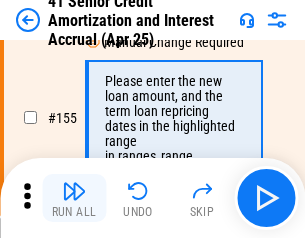 click at bounding box center [74, 191] 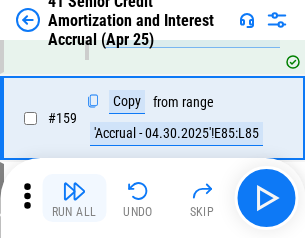 click at bounding box center (74, 191) 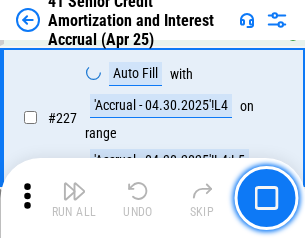 scroll, scrollTop: 4479, scrollLeft: 0, axis: vertical 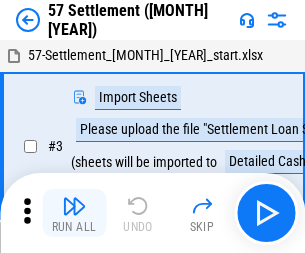 click at bounding box center [74, 206] 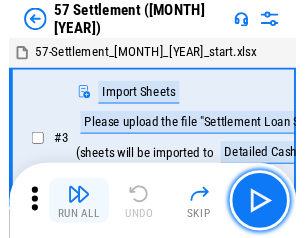 scroll, scrollTop: 19, scrollLeft: 0, axis: vertical 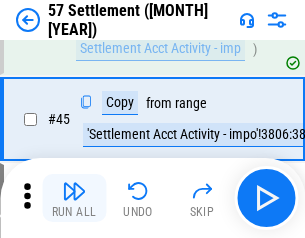 click at bounding box center [74, 191] 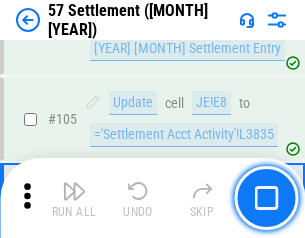 scroll, scrollTop: 1263, scrollLeft: 0, axis: vertical 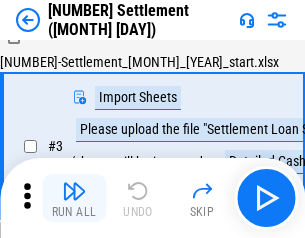click at bounding box center (74, 191) 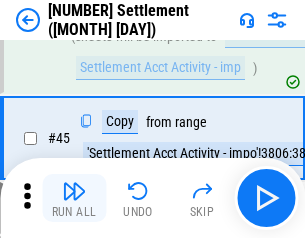 click at bounding box center [74, 191] 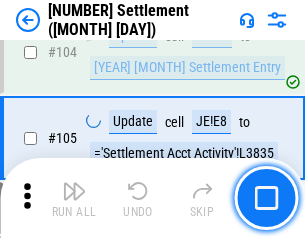scroll, scrollTop: 1263, scrollLeft: 0, axis: vertical 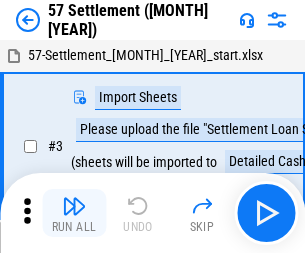 click at bounding box center (74, 206) 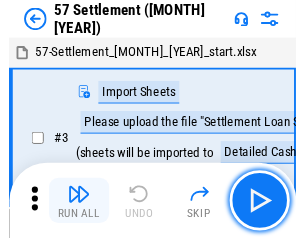 scroll, scrollTop: 19, scrollLeft: 0, axis: vertical 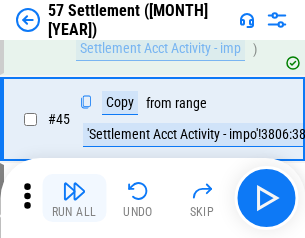 click at bounding box center [74, 191] 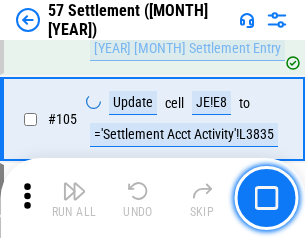 scroll, scrollTop: 1263, scrollLeft: 0, axis: vertical 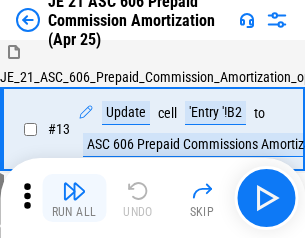 click at bounding box center [74, 191] 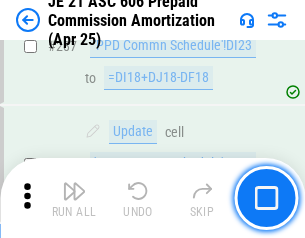 scroll, scrollTop: 3680, scrollLeft: 0, axis: vertical 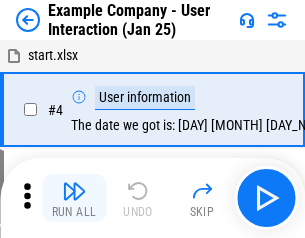 click at bounding box center [74, 191] 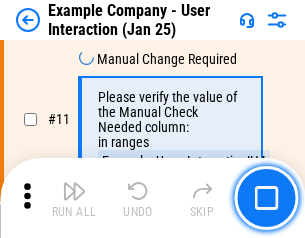 scroll, scrollTop: 433, scrollLeft: 0, axis: vertical 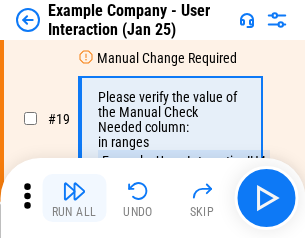 click at bounding box center [74, 191] 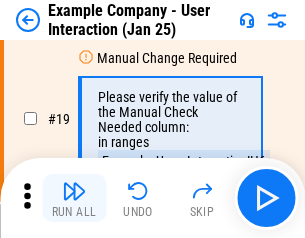 click at bounding box center [74, 191] 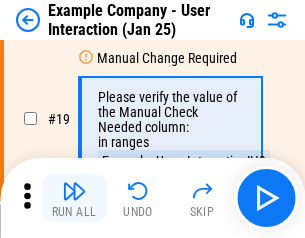 click at bounding box center (74, 191) 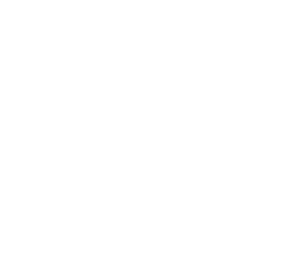 scroll, scrollTop: 0, scrollLeft: 0, axis: both 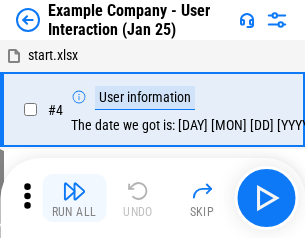 click at bounding box center (74, 191) 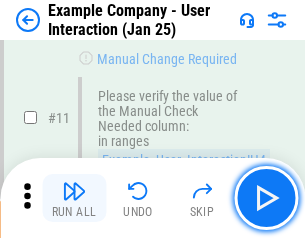 scroll, scrollTop: 433, scrollLeft: 0, axis: vertical 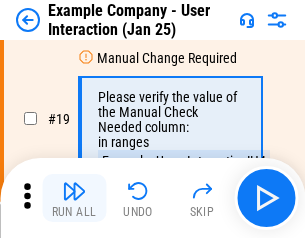 click at bounding box center (74, 191) 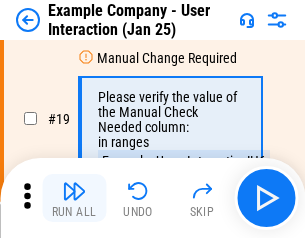 click at bounding box center [74, 191] 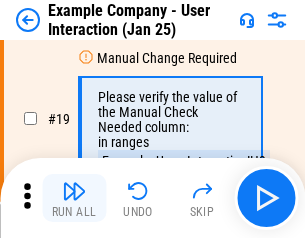 click at bounding box center [74, 191] 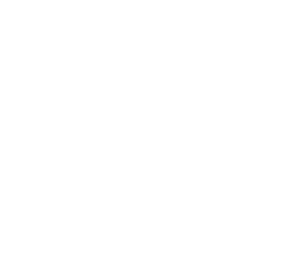 scroll, scrollTop: 0, scrollLeft: 0, axis: both 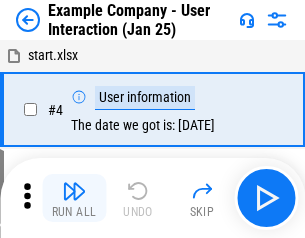 click at bounding box center [74, 191] 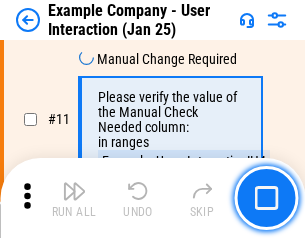 scroll, scrollTop: 433, scrollLeft: 0, axis: vertical 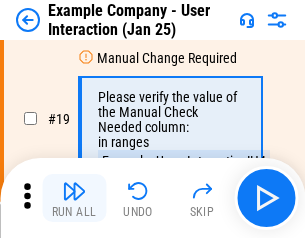 click at bounding box center [74, 191] 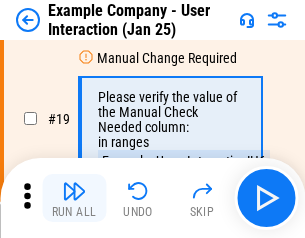 click at bounding box center [74, 191] 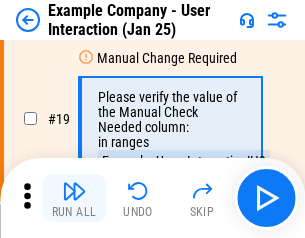 click at bounding box center (74, 191) 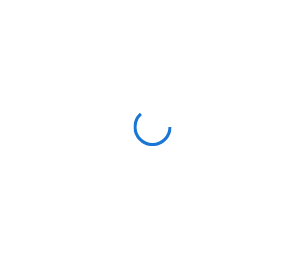 scroll, scrollTop: 0, scrollLeft: 0, axis: both 